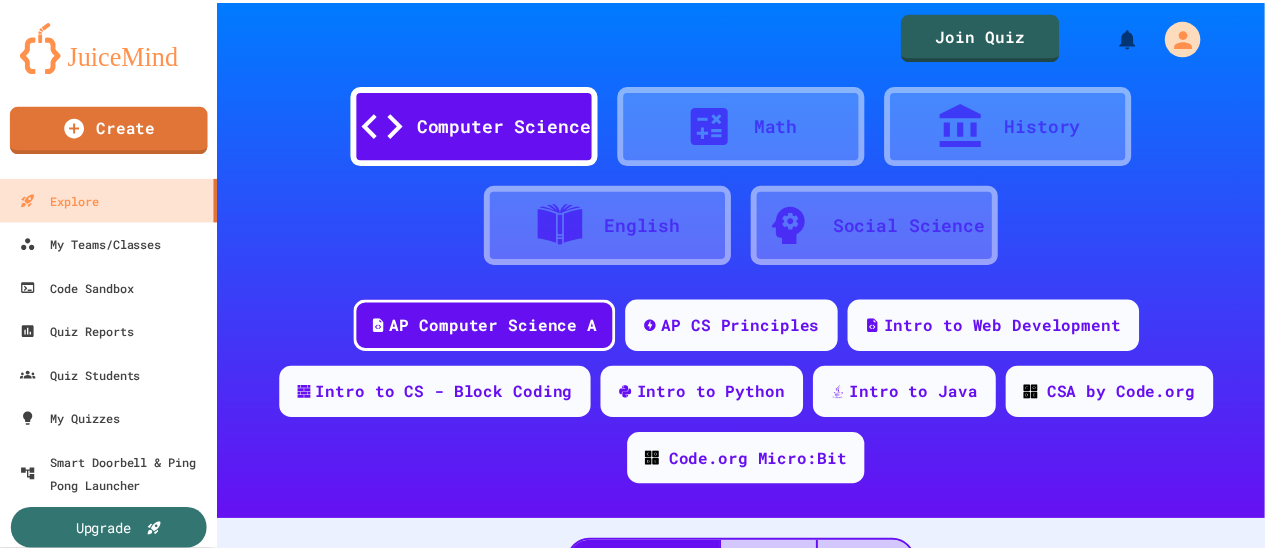 scroll, scrollTop: 0, scrollLeft: 0, axis: both 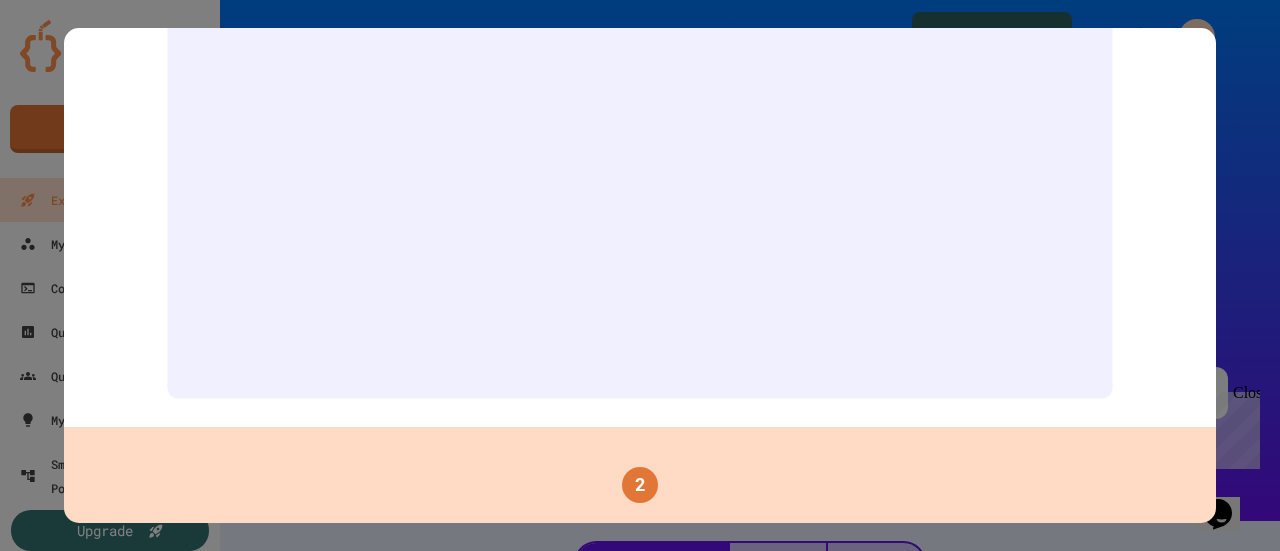 click on "Your browser does not support the video tag." at bounding box center (640, 157) 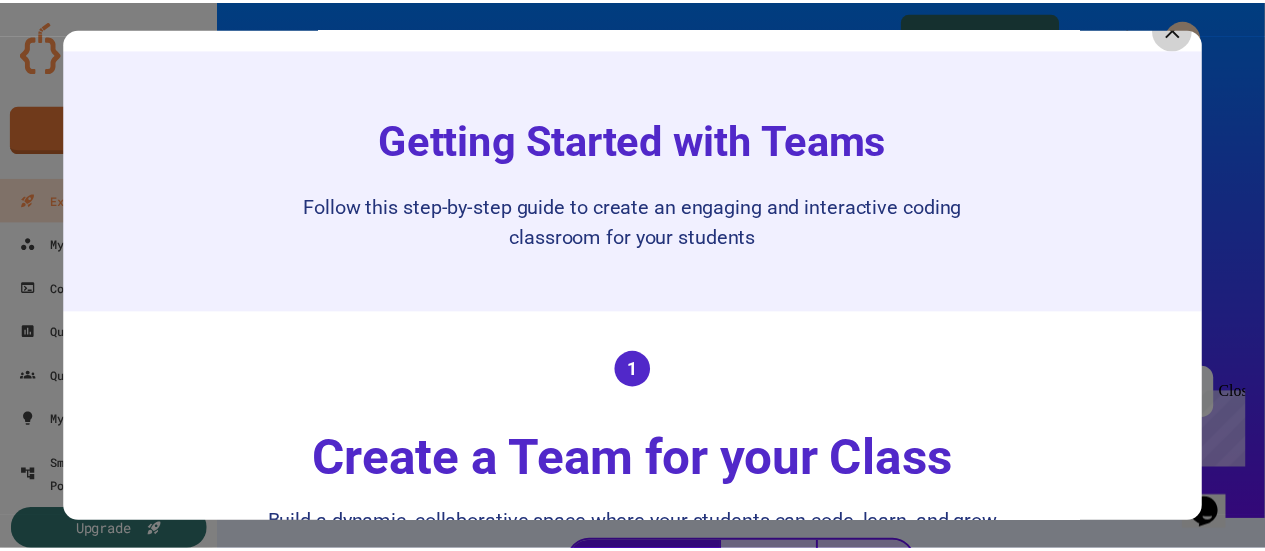 scroll, scrollTop: 0, scrollLeft: 0, axis: both 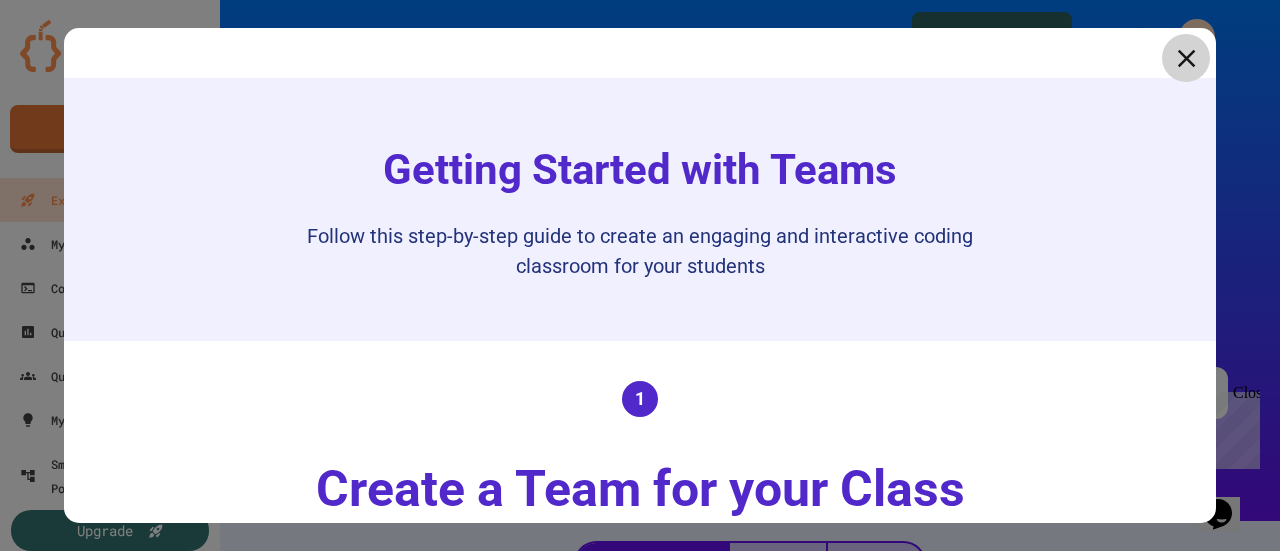 click 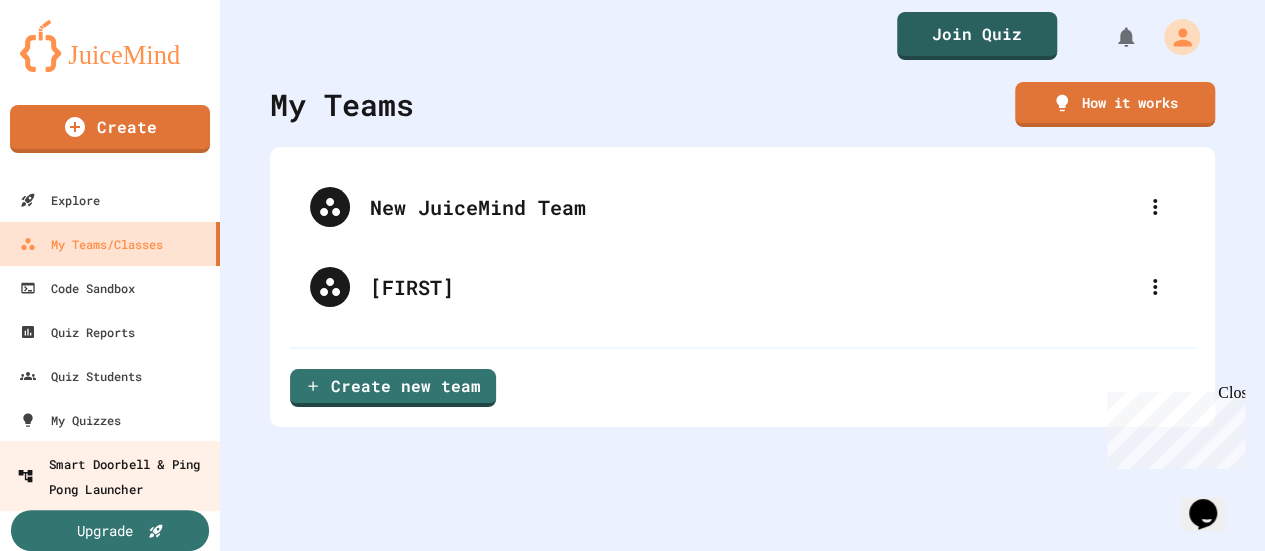 click on "Smart Doorbell & Ping Pong Launcher" at bounding box center [116, 475] 